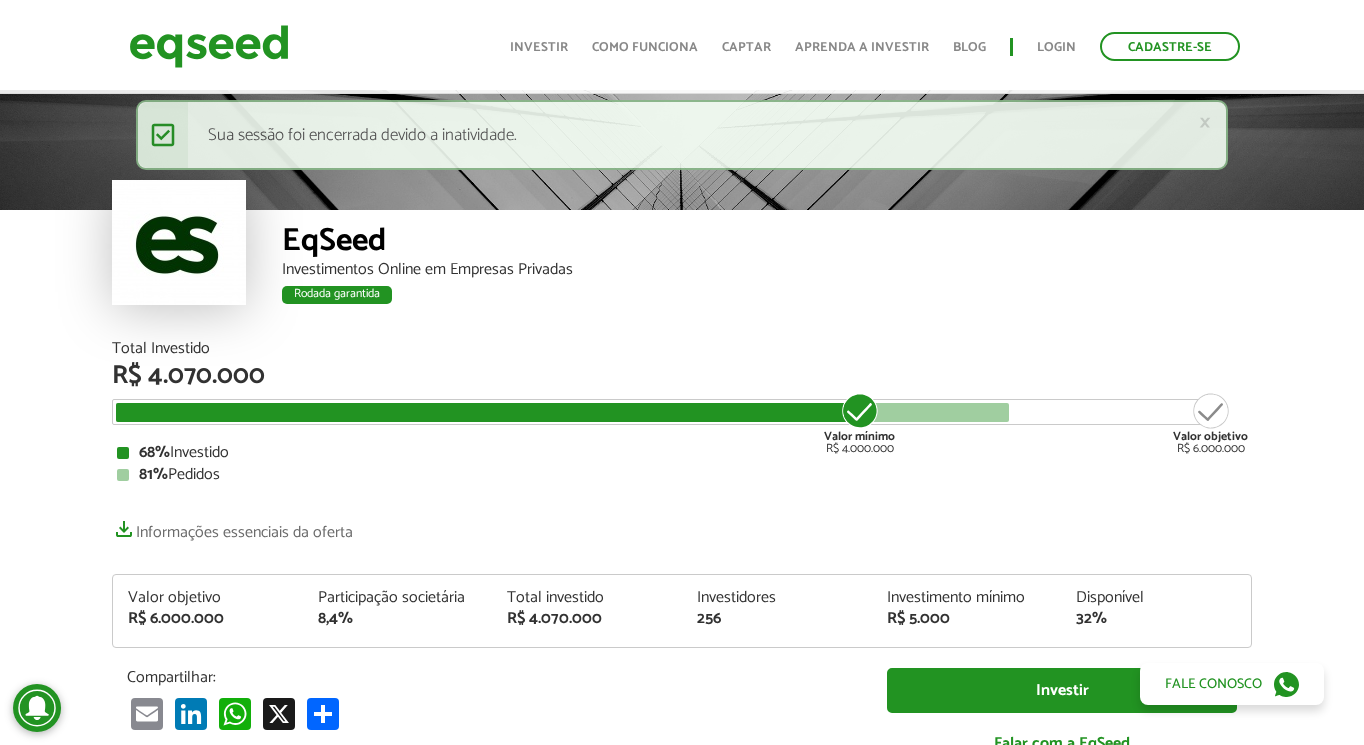scroll, scrollTop: 65, scrollLeft: 0, axis: vertical 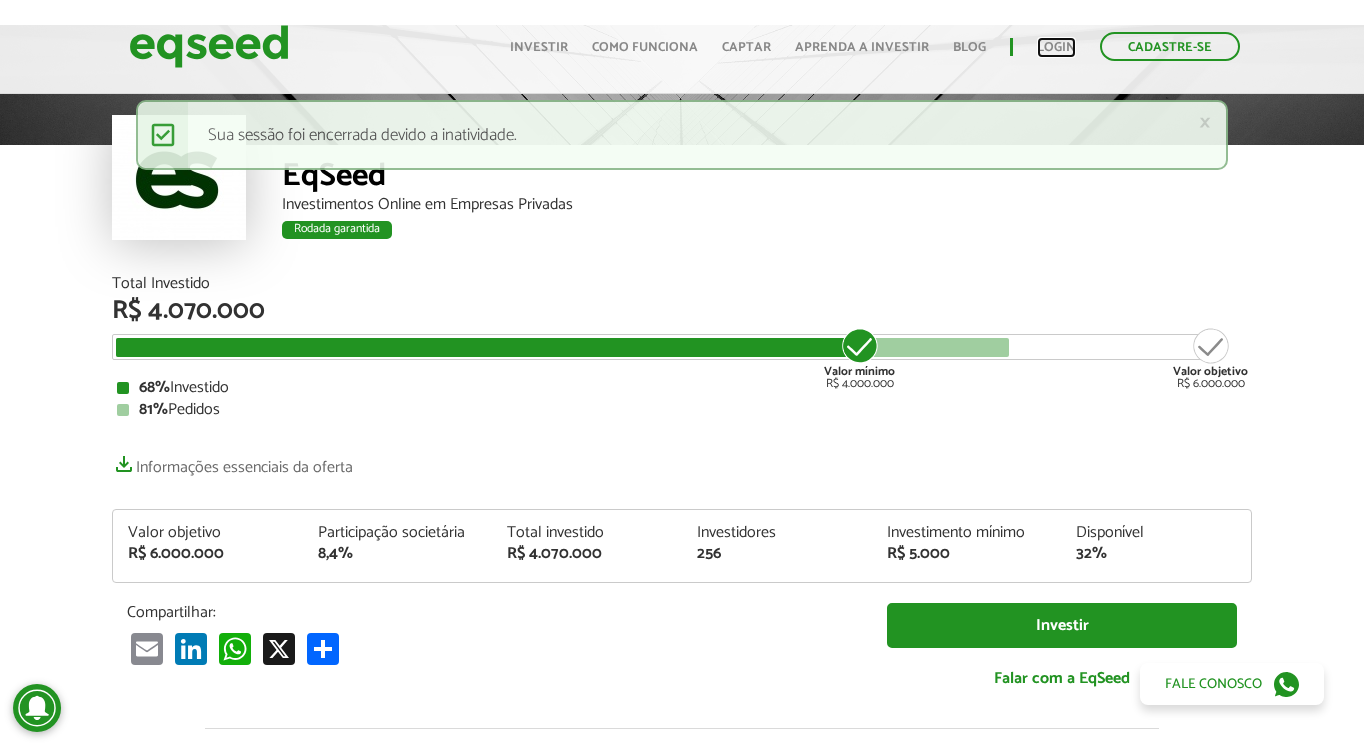 click on "Login" at bounding box center (1056, 47) 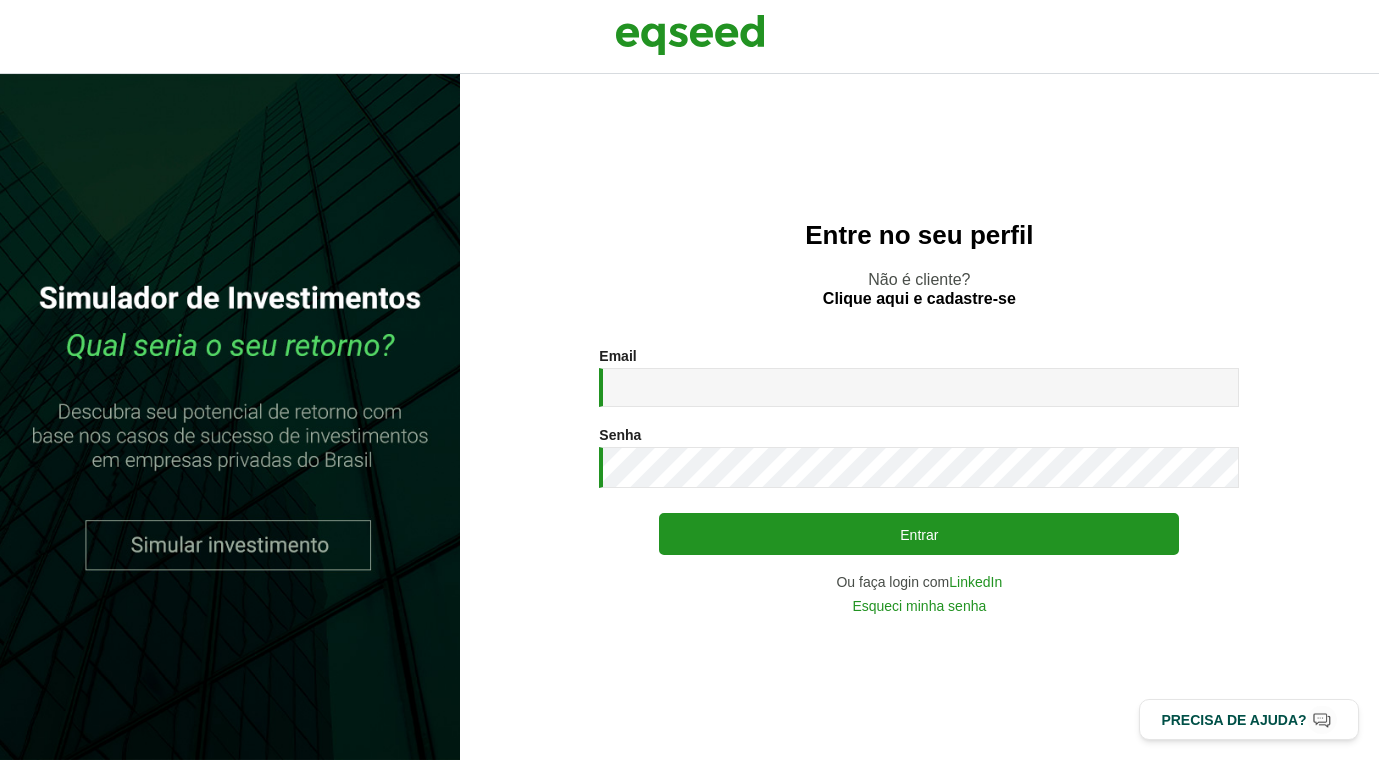 scroll, scrollTop: 0, scrollLeft: 0, axis: both 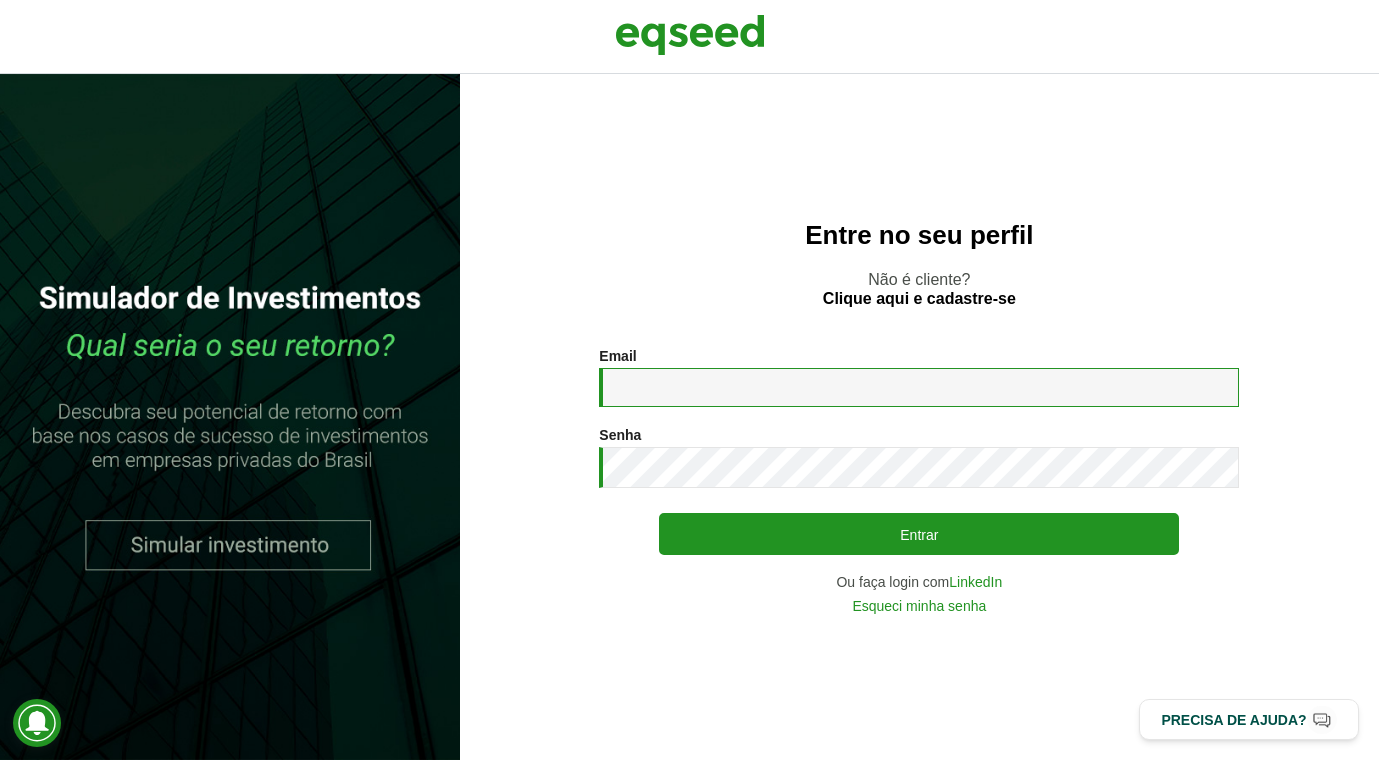 click on "Email  *" at bounding box center (919, 387) 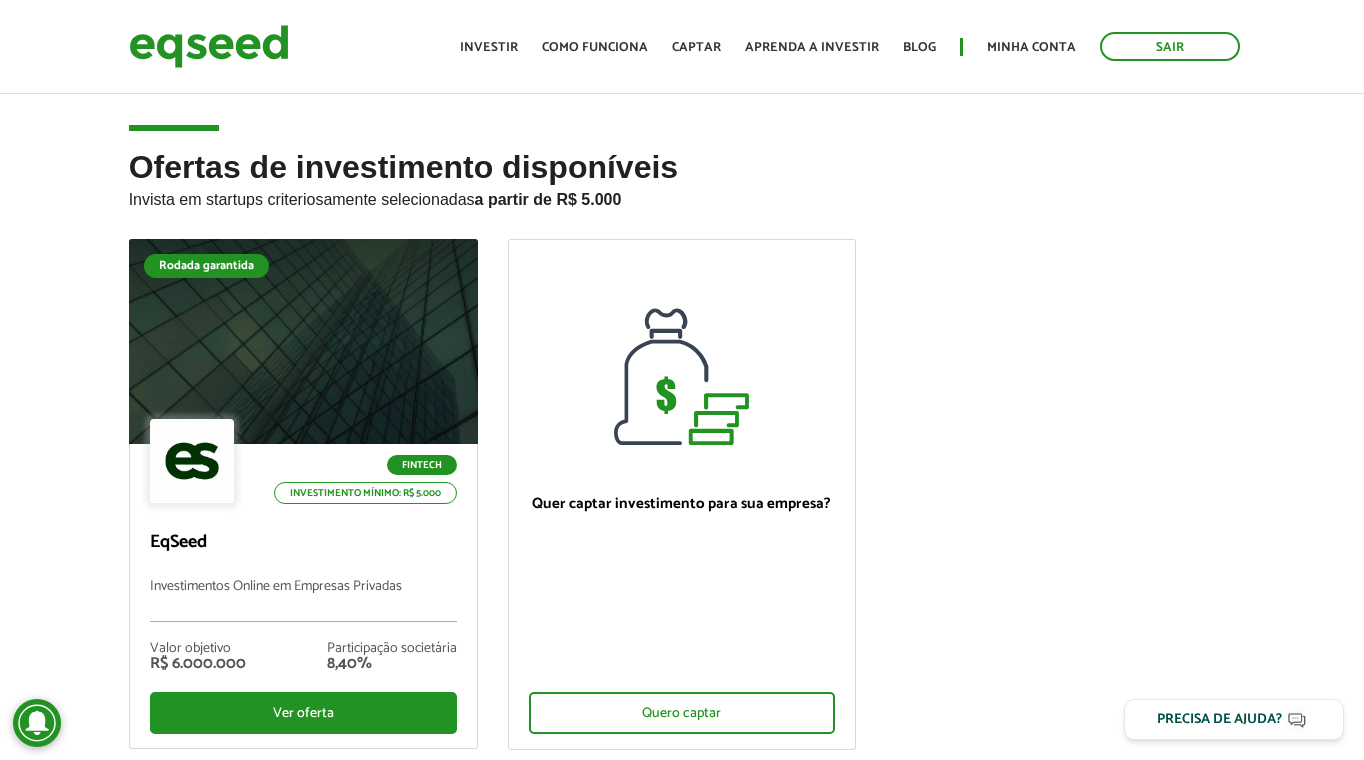 scroll, scrollTop: 0, scrollLeft: 0, axis: both 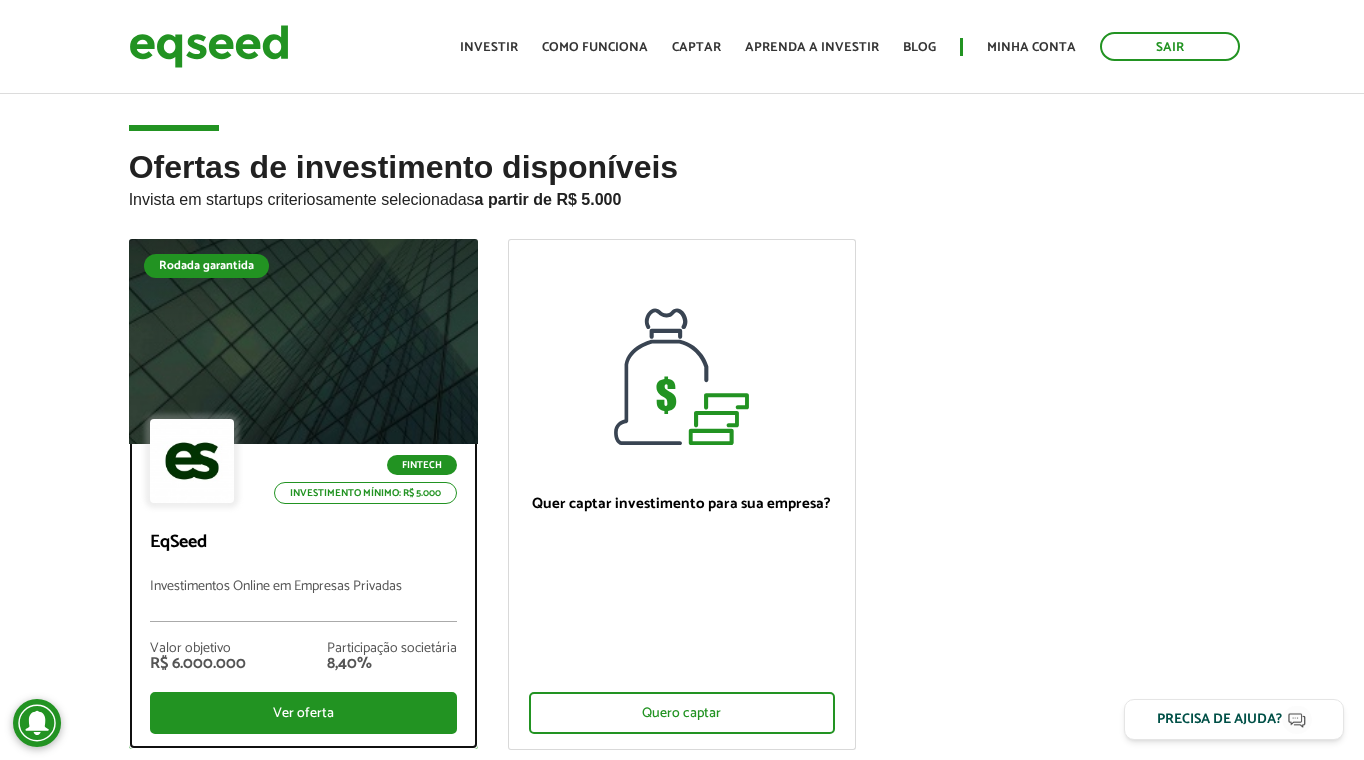 click at bounding box center (303, 342) 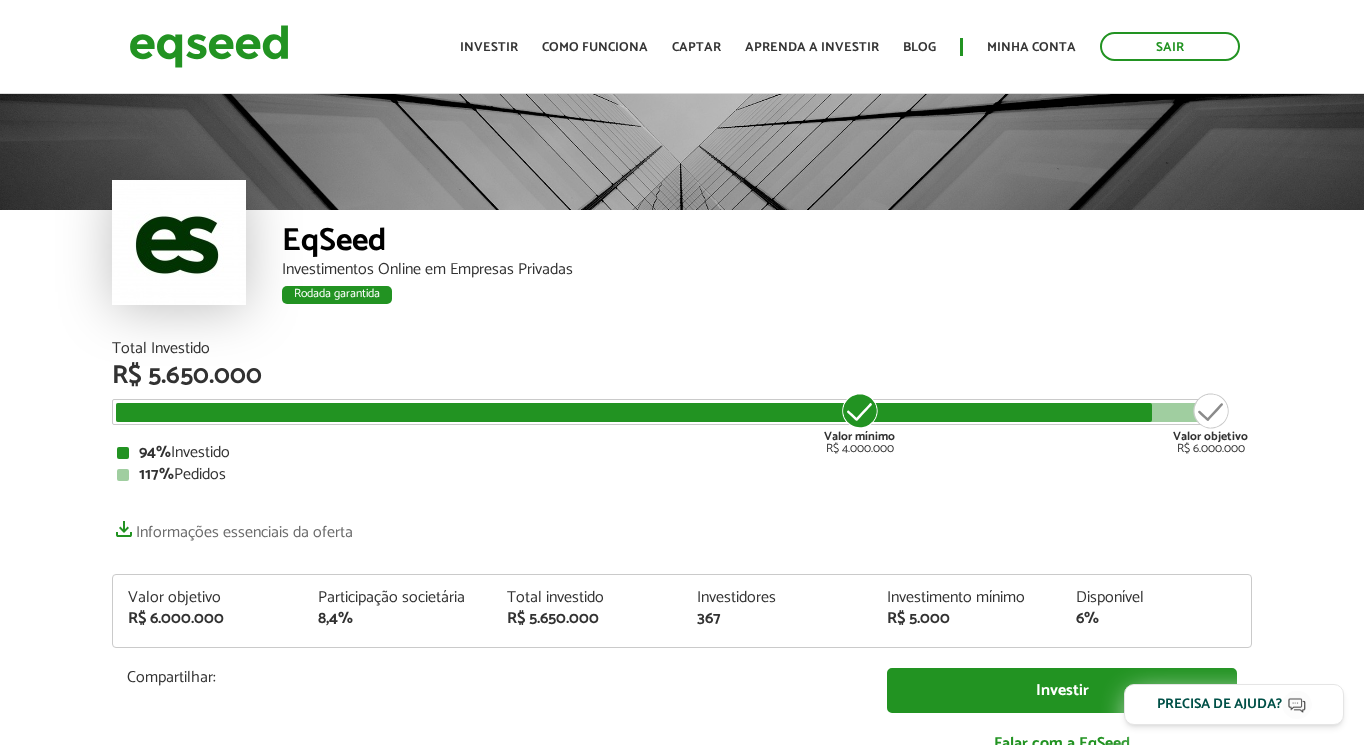 scroll, scrollTop: 0, scrollLeft: 0, axis: both 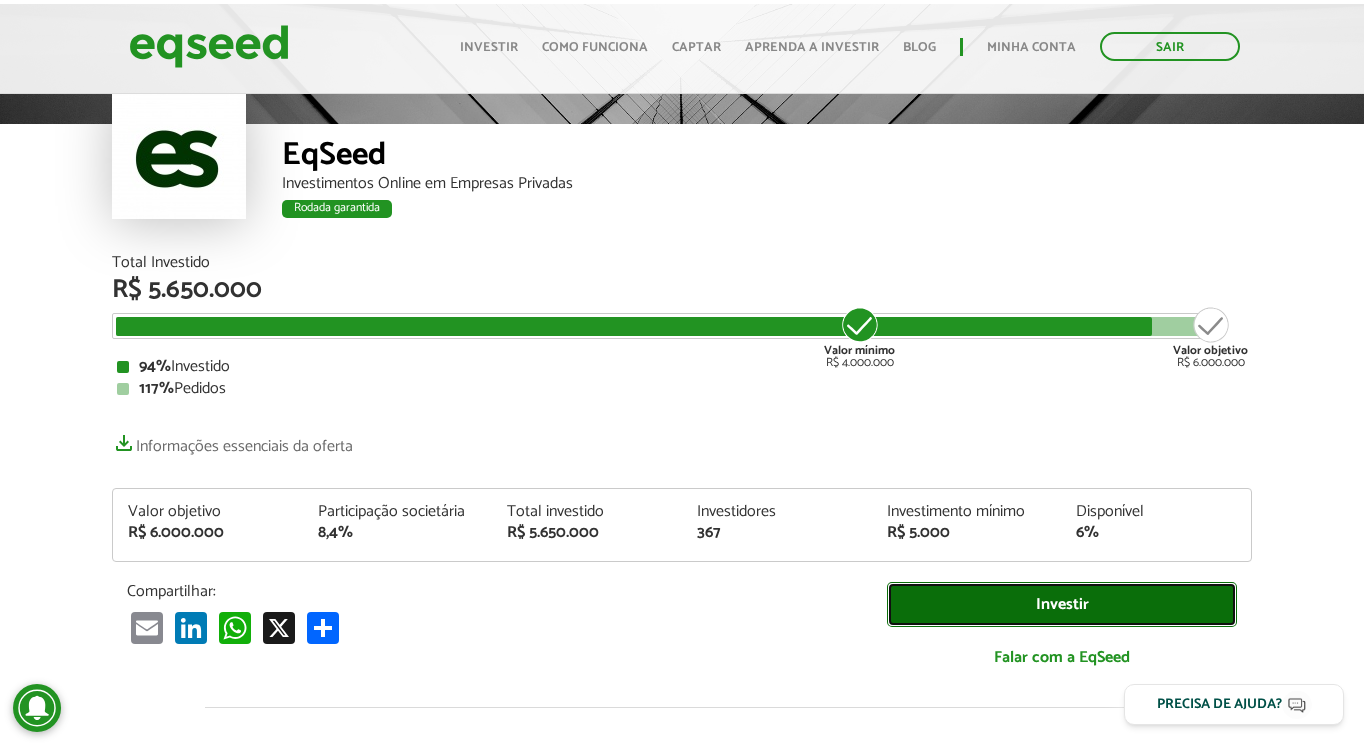 click on "Investir" at bounding box center [1062, 604] 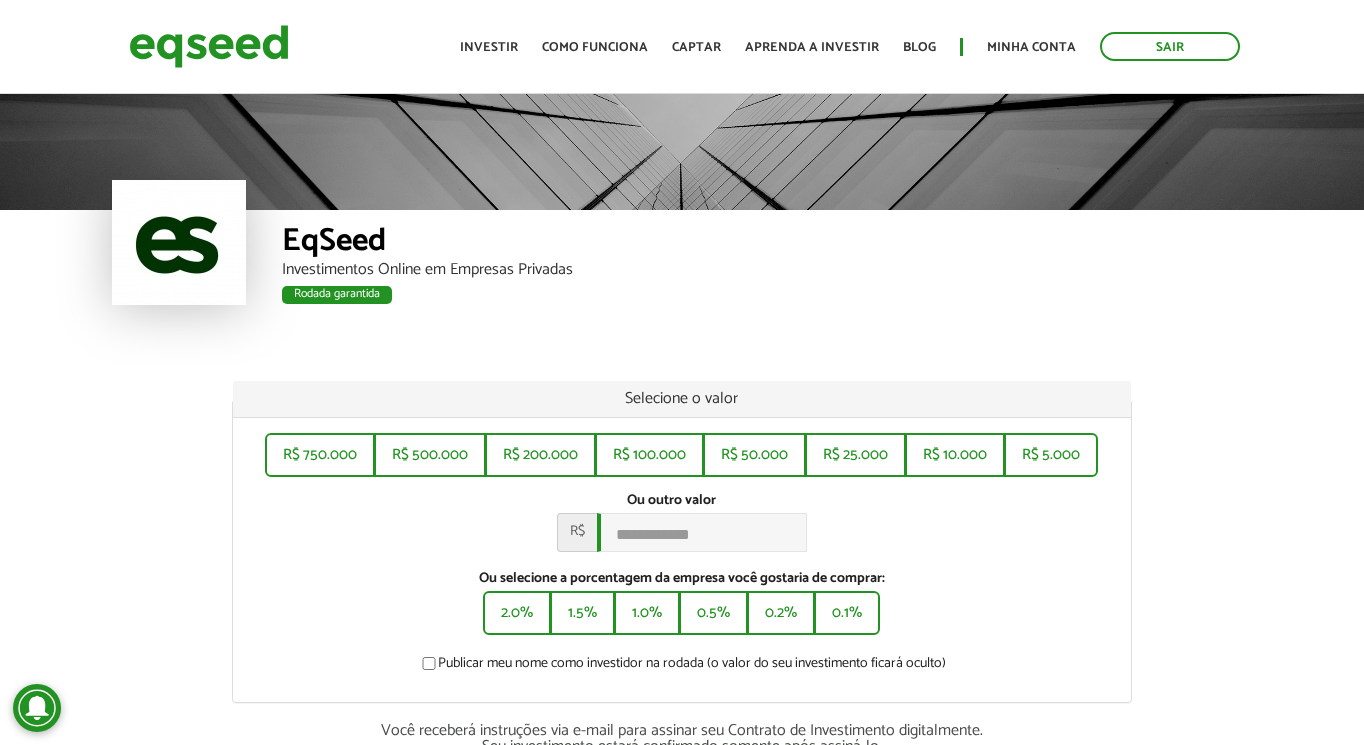 scroll, scrollTop: 0, scrollLeft: 0, axis: both 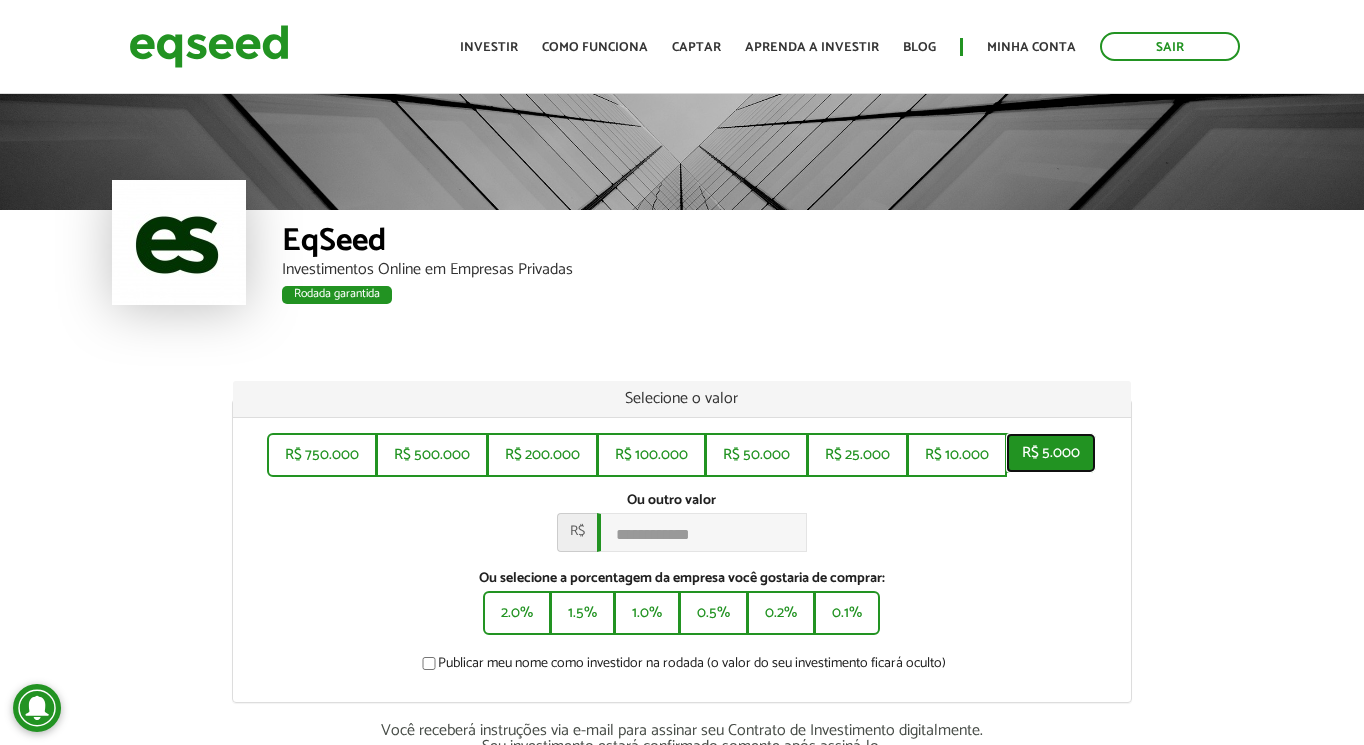 click on "R$ 5.000" at bounding box center (1051, 453) 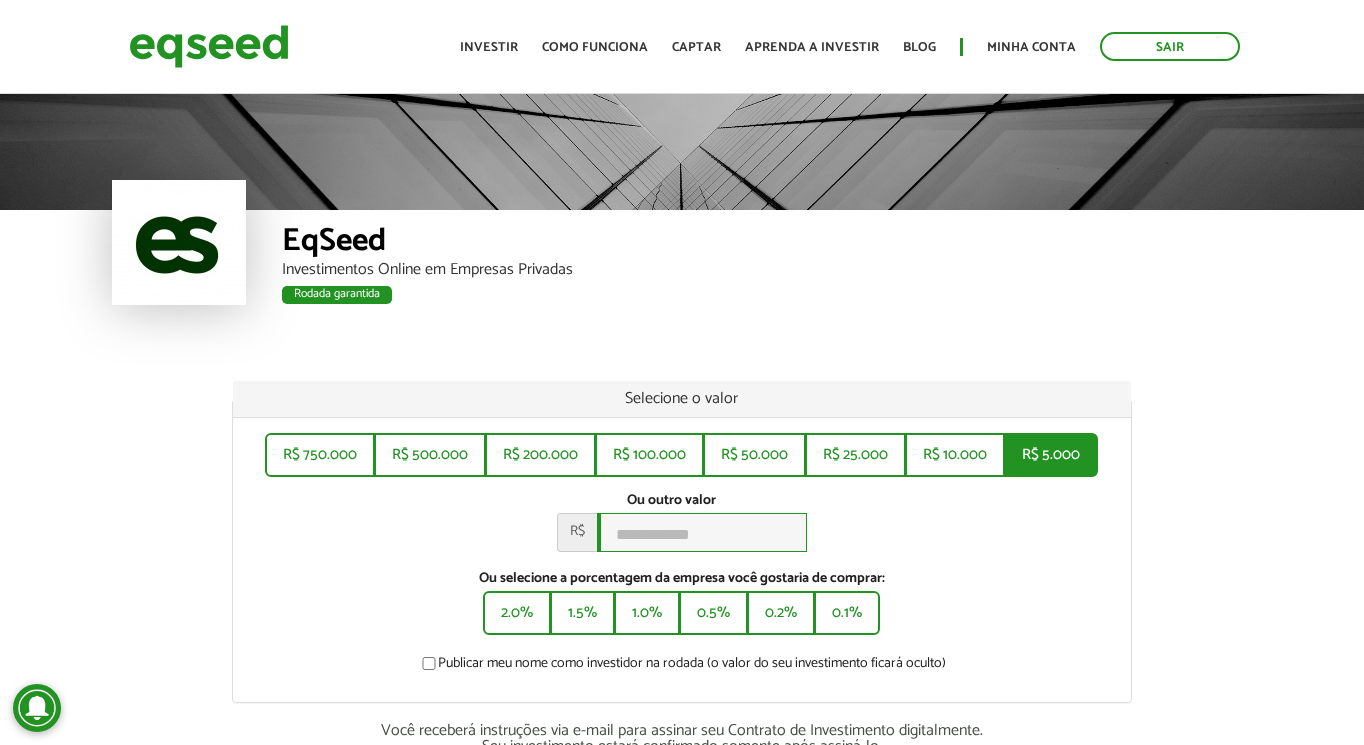 type on "*****" 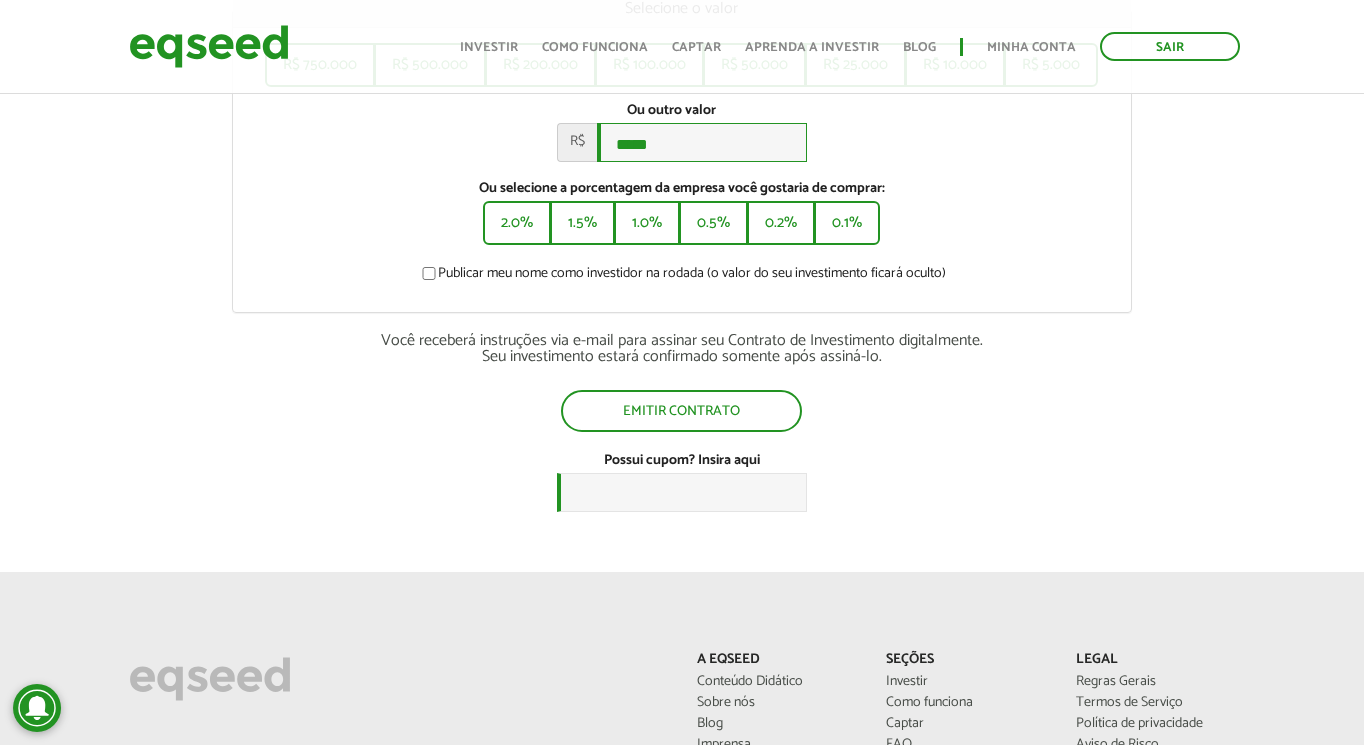scroll, scrollTop: 423, scrollLeft: 0, axis: vertical 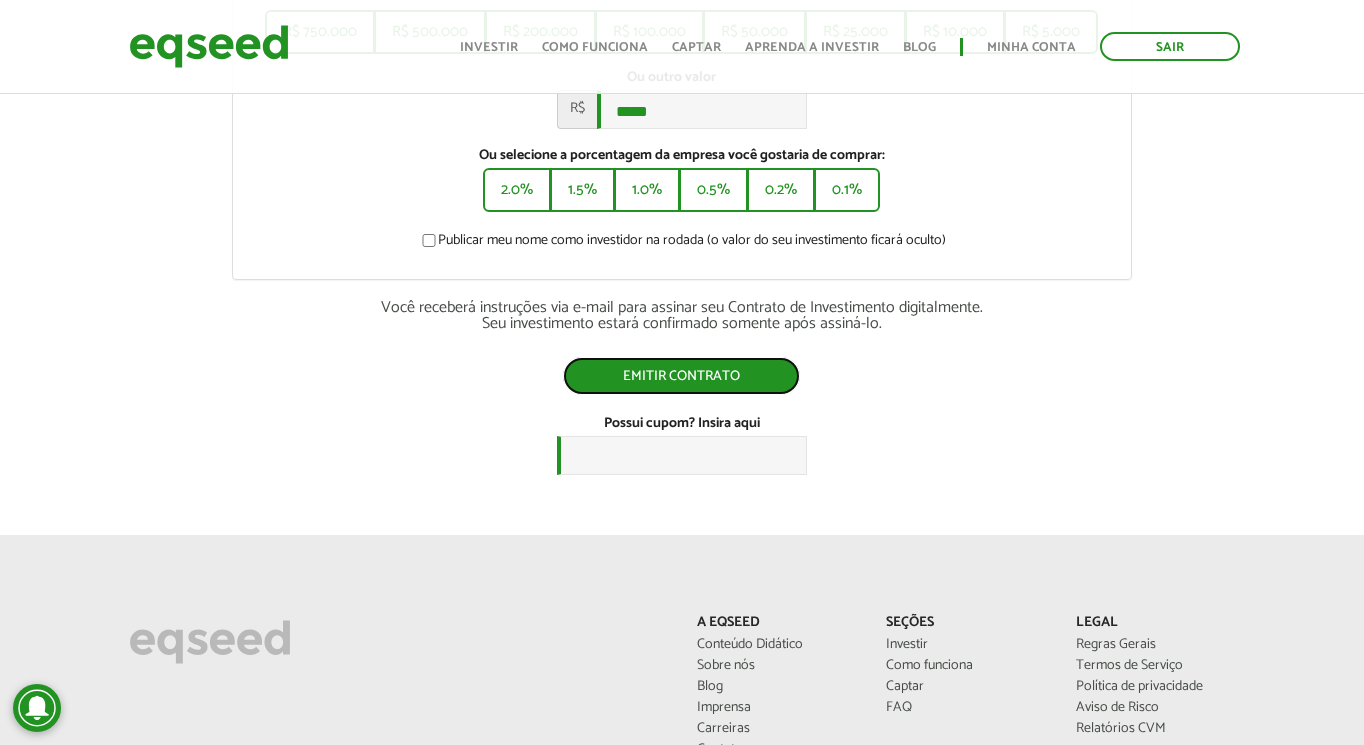 click on "Emitir contrato" at bounding box center [681, 376] 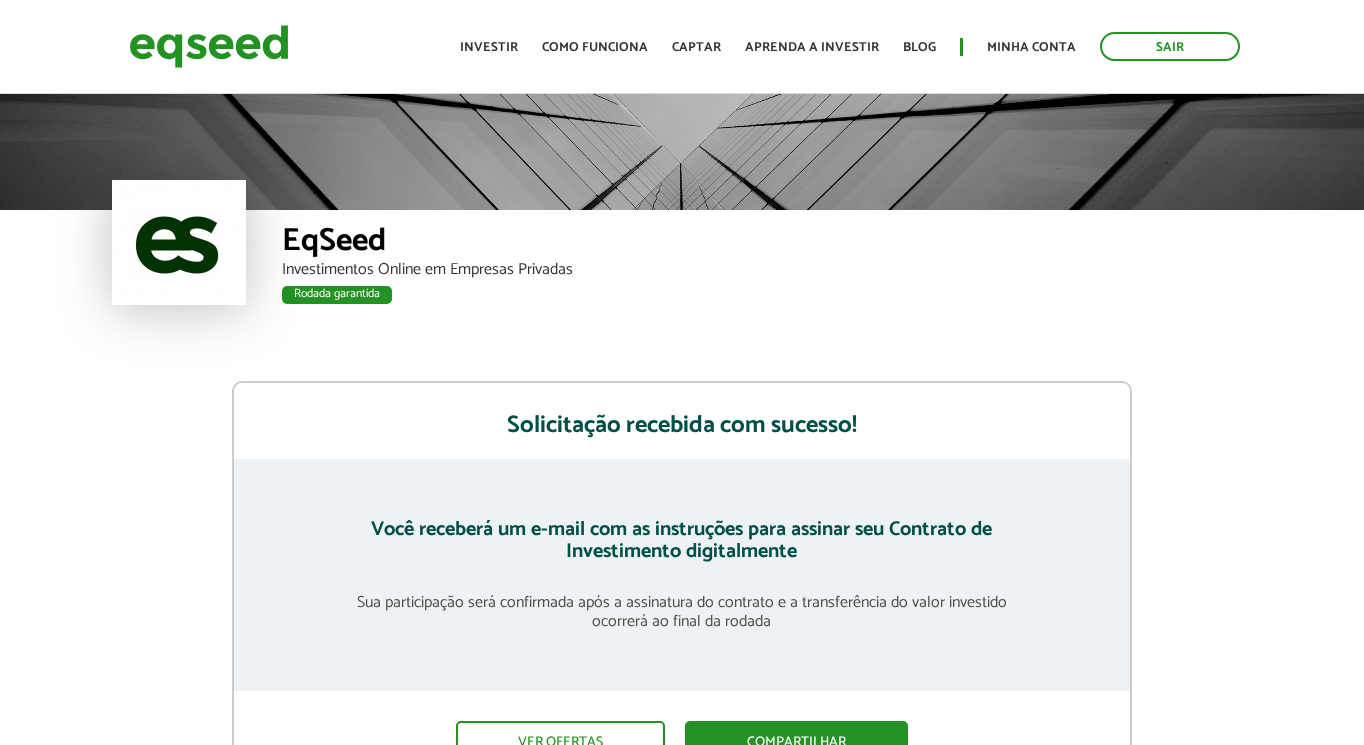 scroll, scrollTop: 0, scrollLeft: 0, axis: both 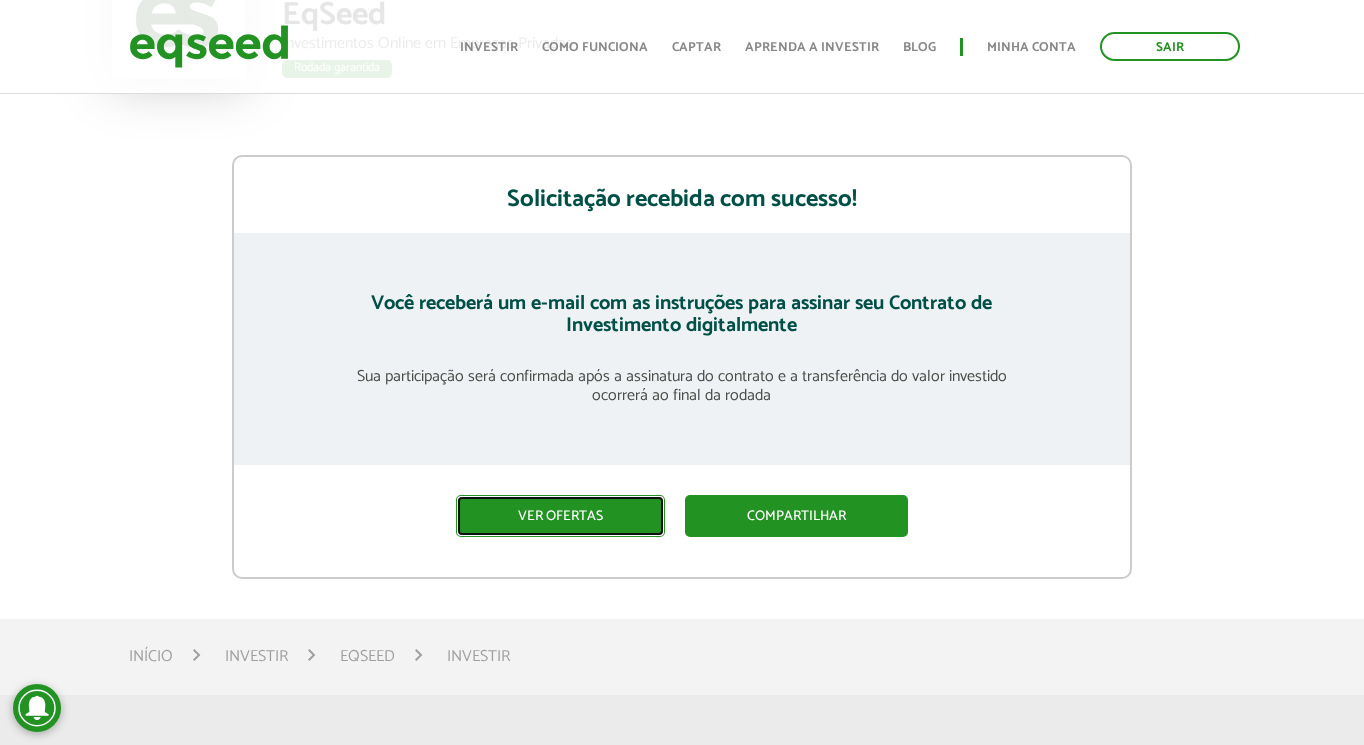 click on "Ver ofertas" at bounding box center (560, 516) 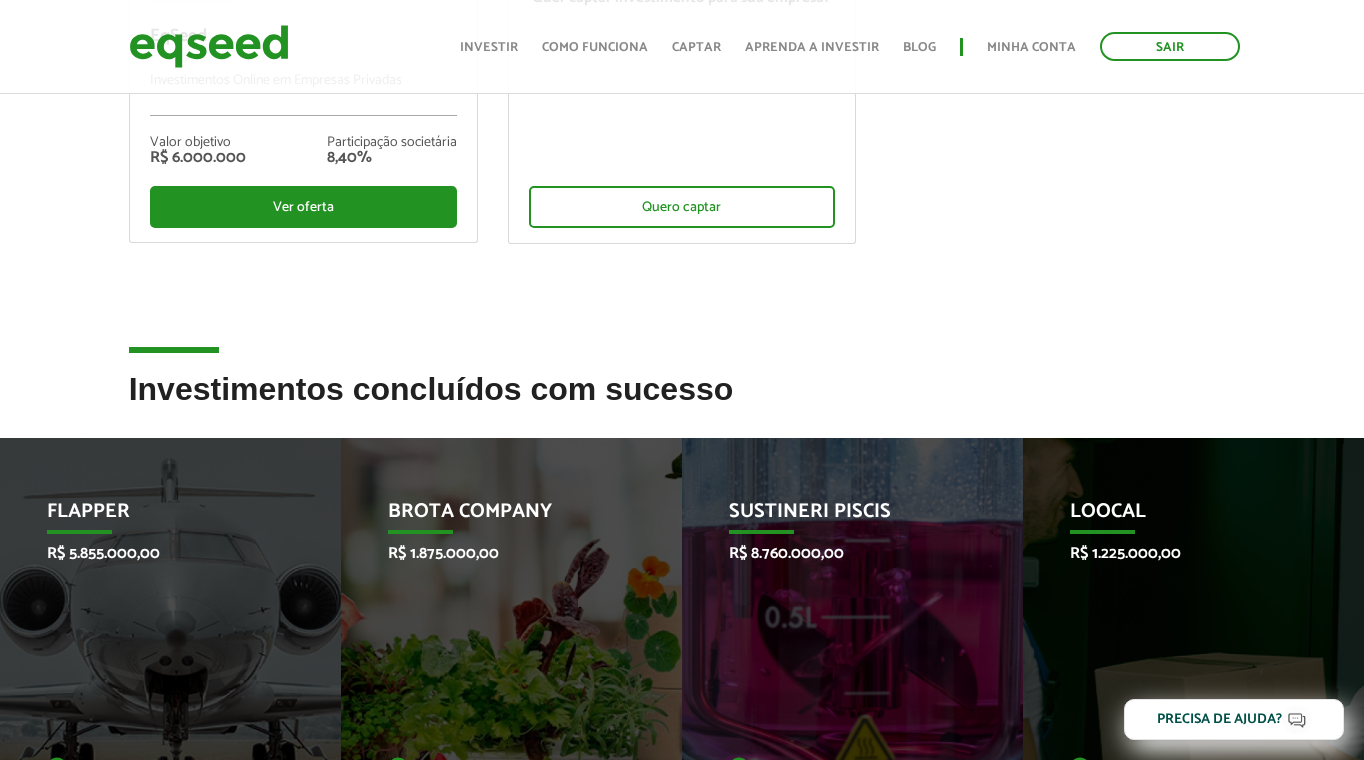 scroll, scrollTop: 0, scrollLeft: 0, axis: both 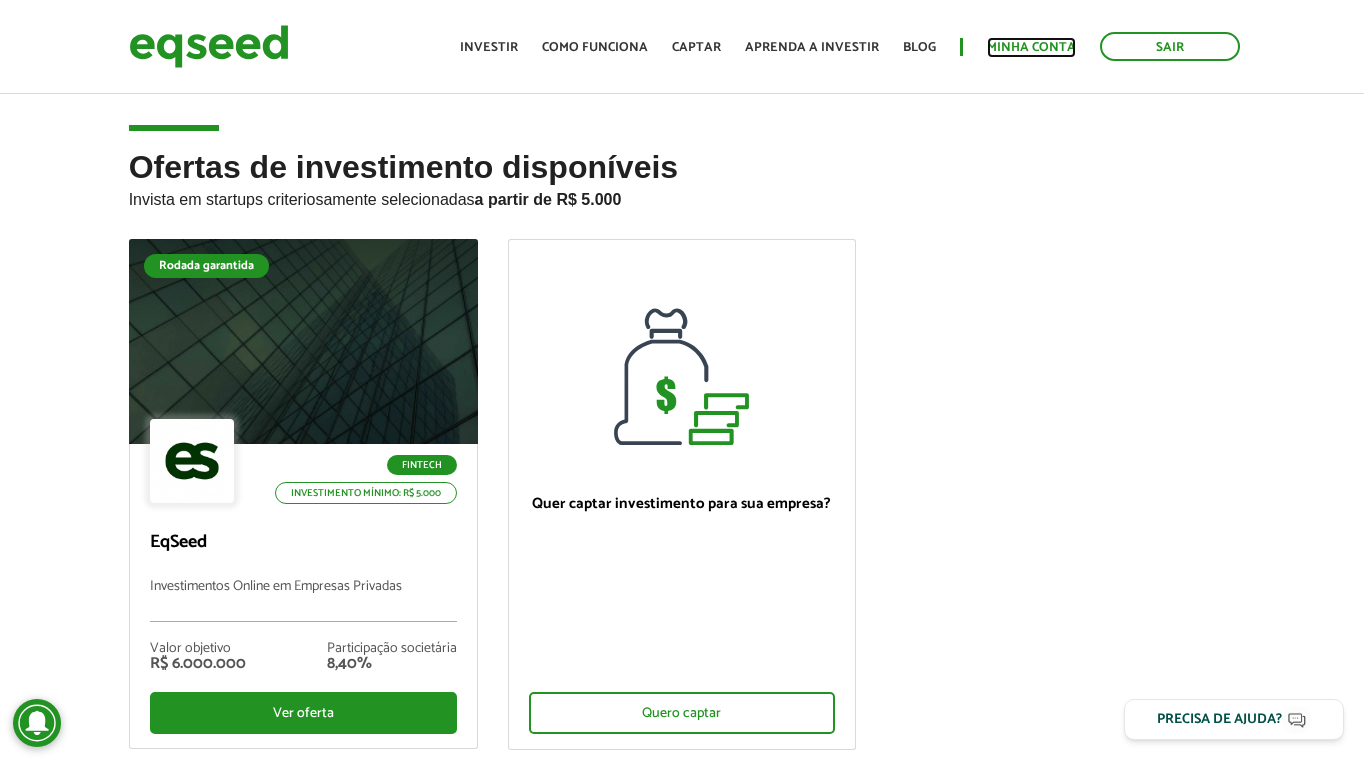 click on "Minha conta" at bounding box center (1031, 47) 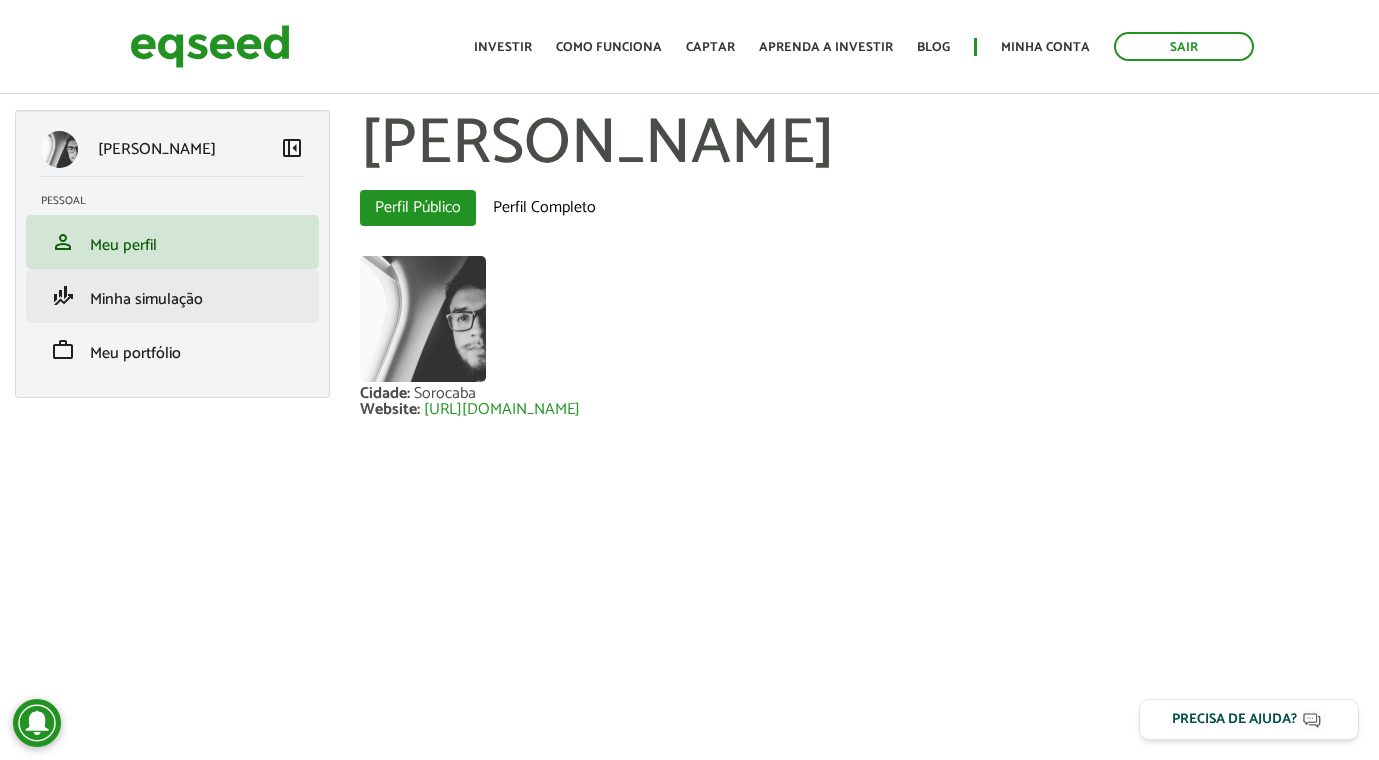 scroll, scrollTop: 0, scrollLeft: 0, axis: both 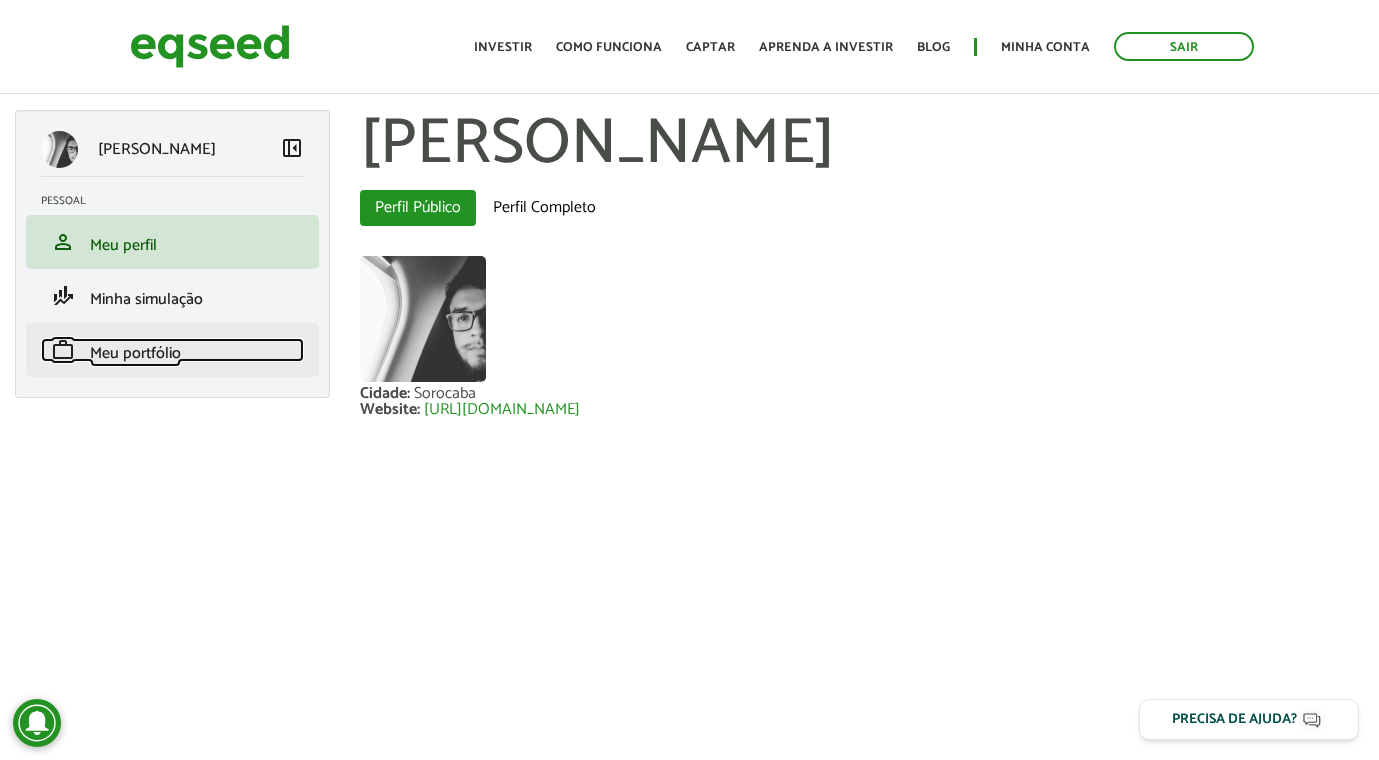 click on "work Meu portfólio" at bounding box center (172, 350) 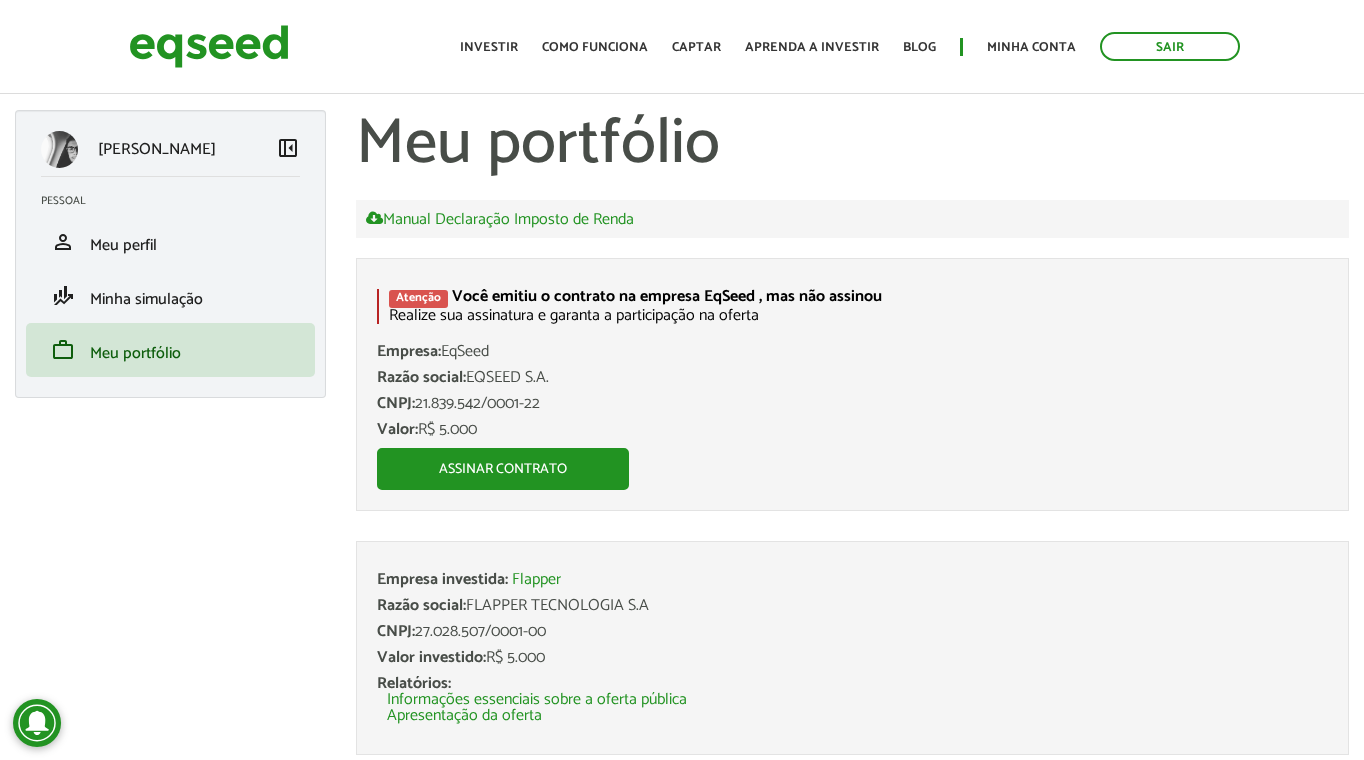 scroll, scrollTop: 0, scrollLeft: 0, axis: both 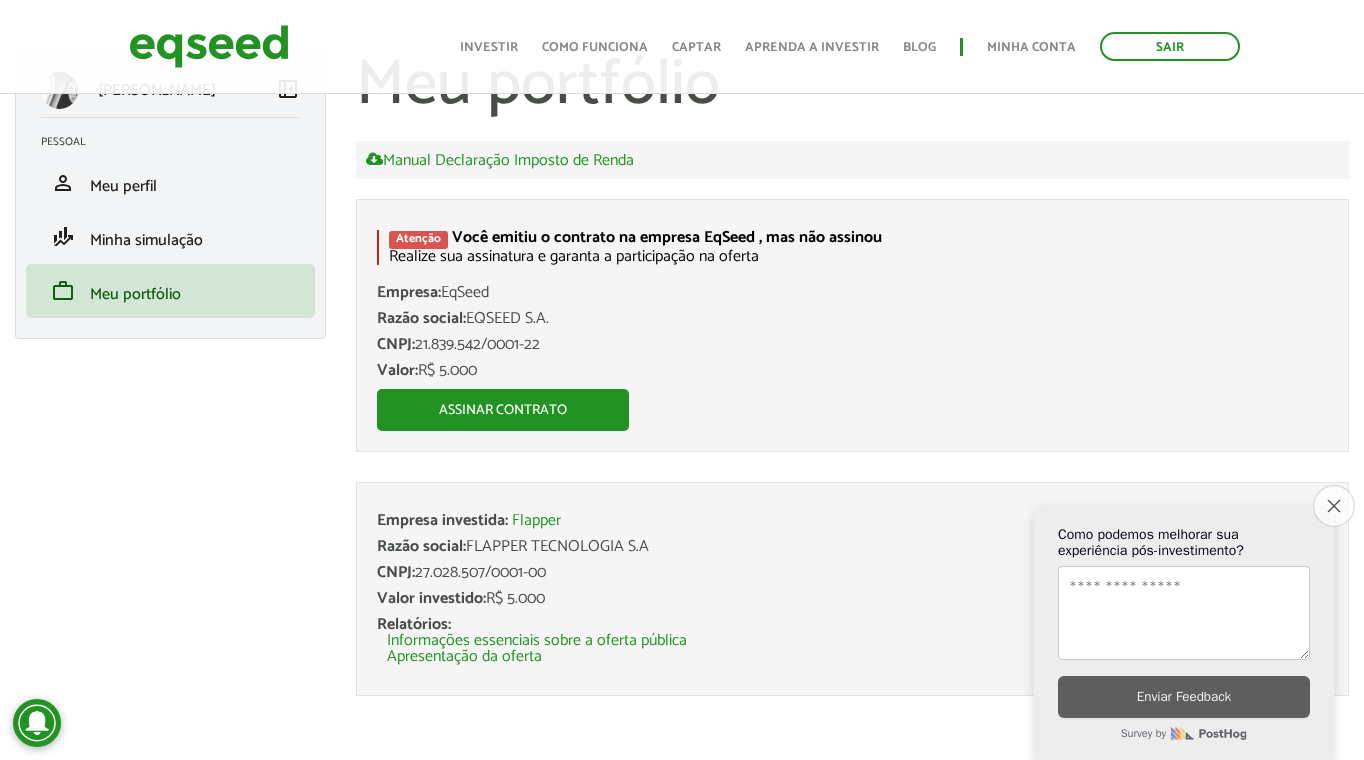 click on "Close survey" at bounding box center (1334, 506) 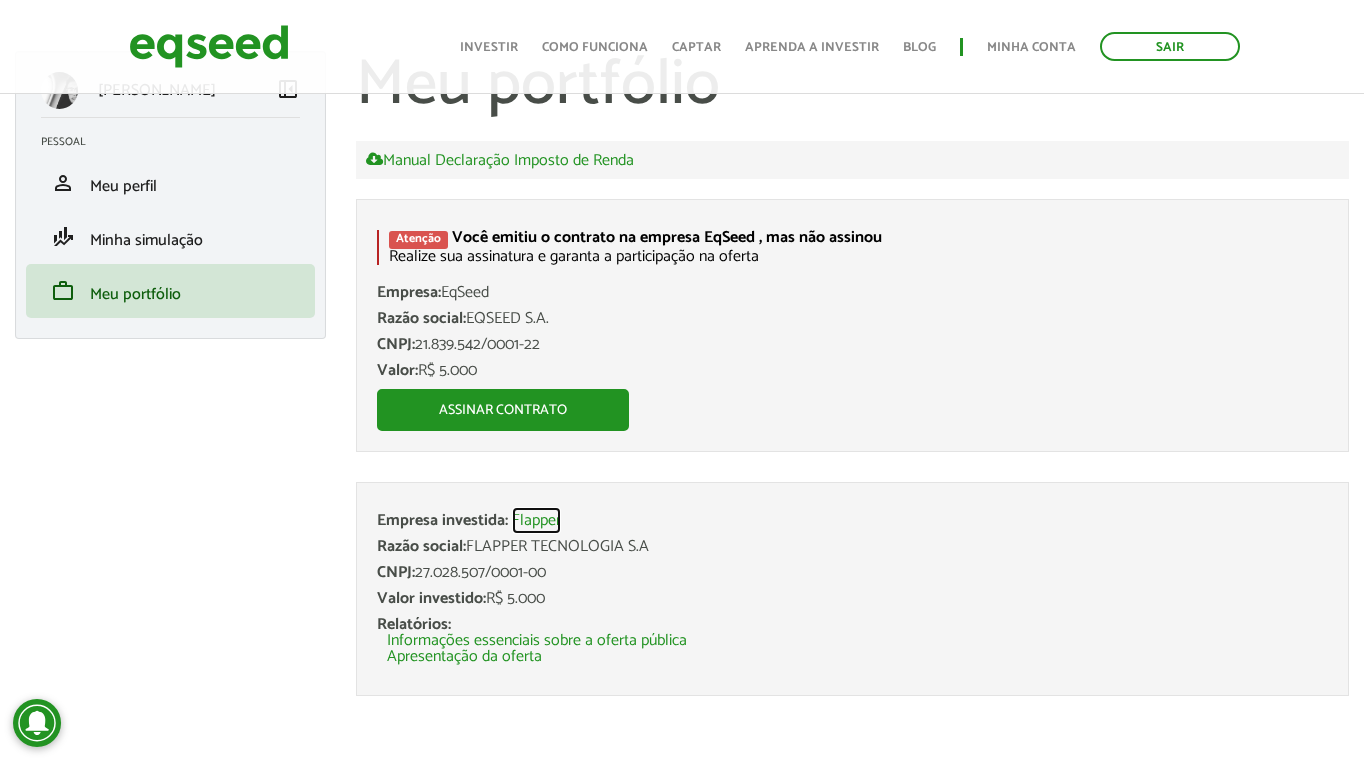 click on "Flapper" at bounding box center [536, 521] 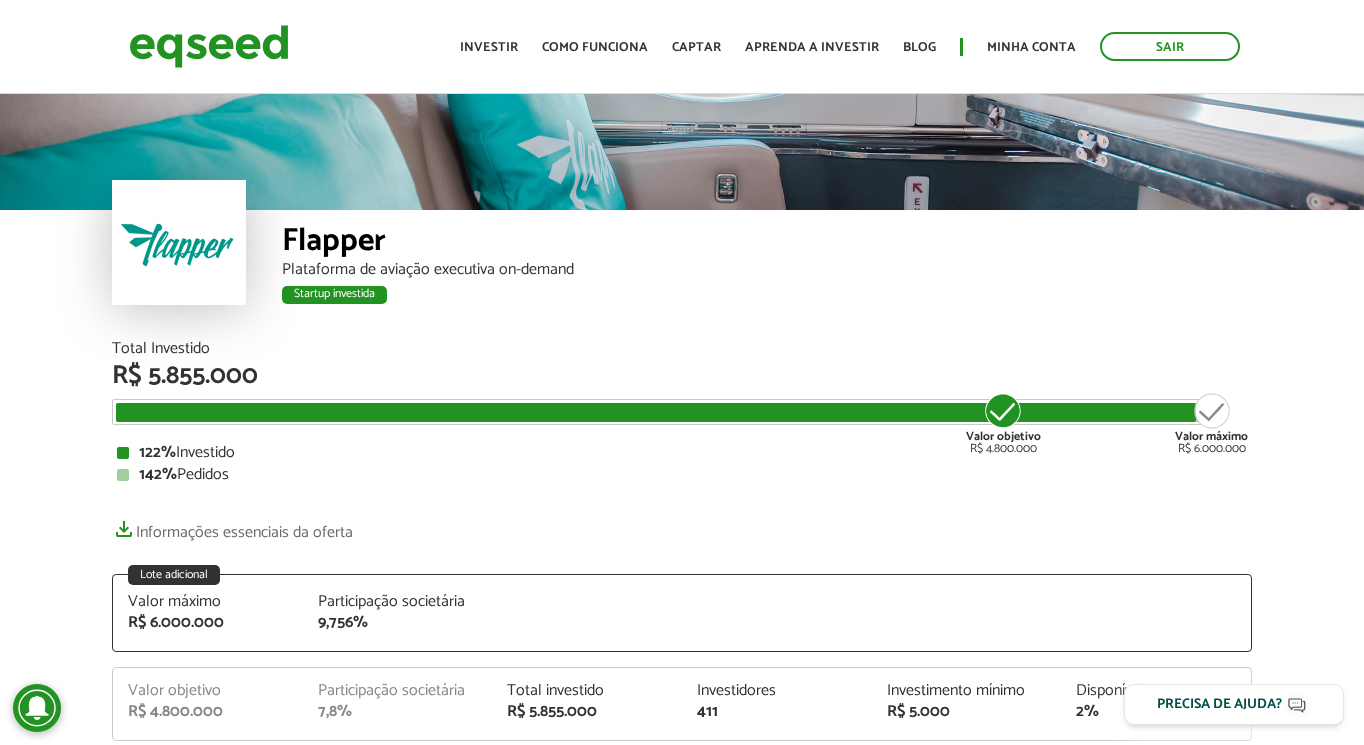 scroll, scrollTop: 0, scrollLeft: 0, axis: both 